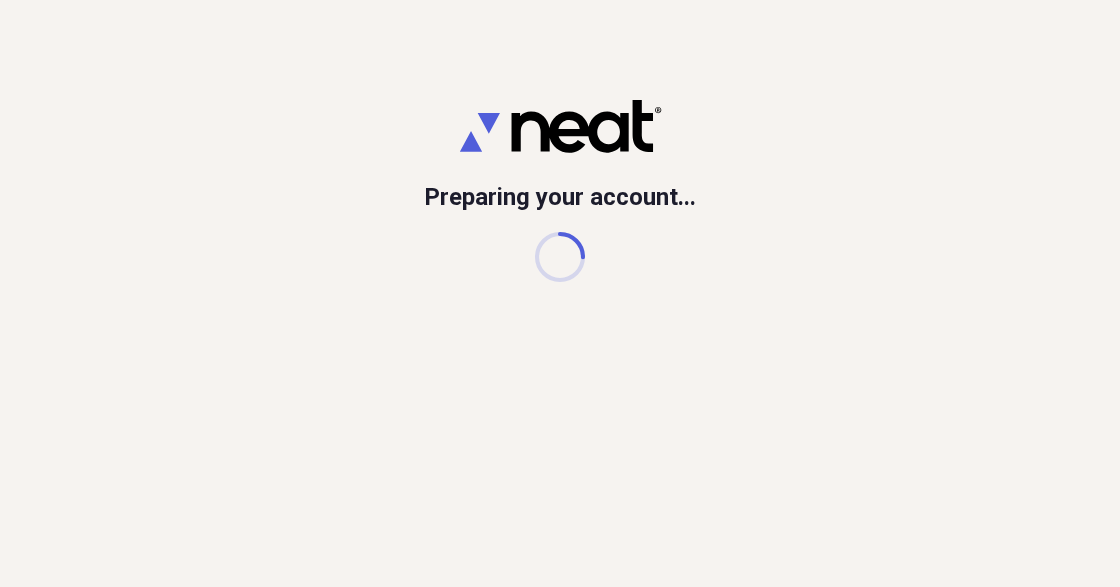 scroll, scrollTop: 0, scrollLeft: 0, axis: both 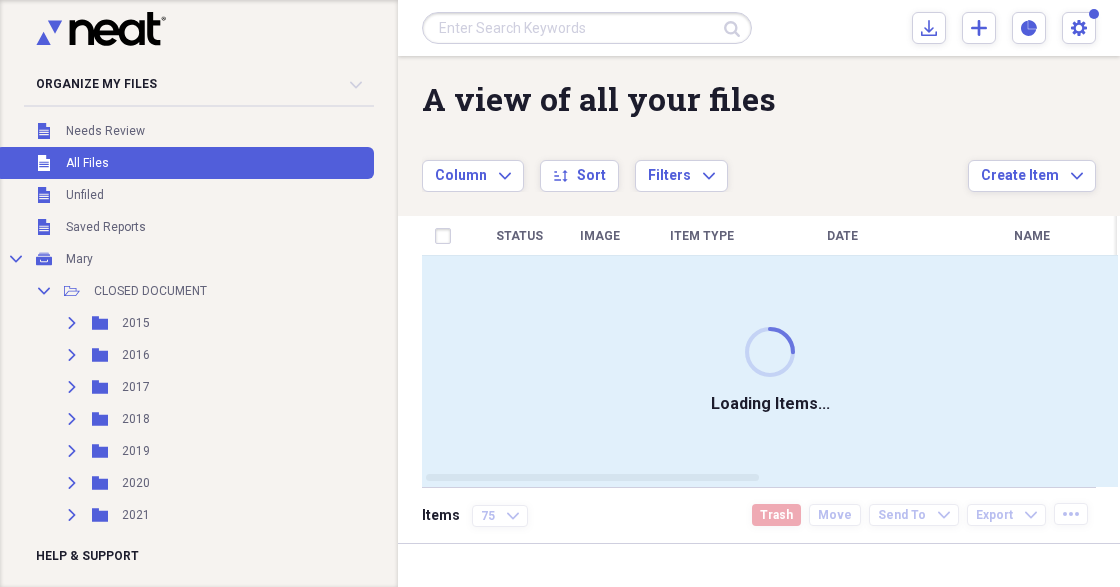click at bounding box center (587, 28) 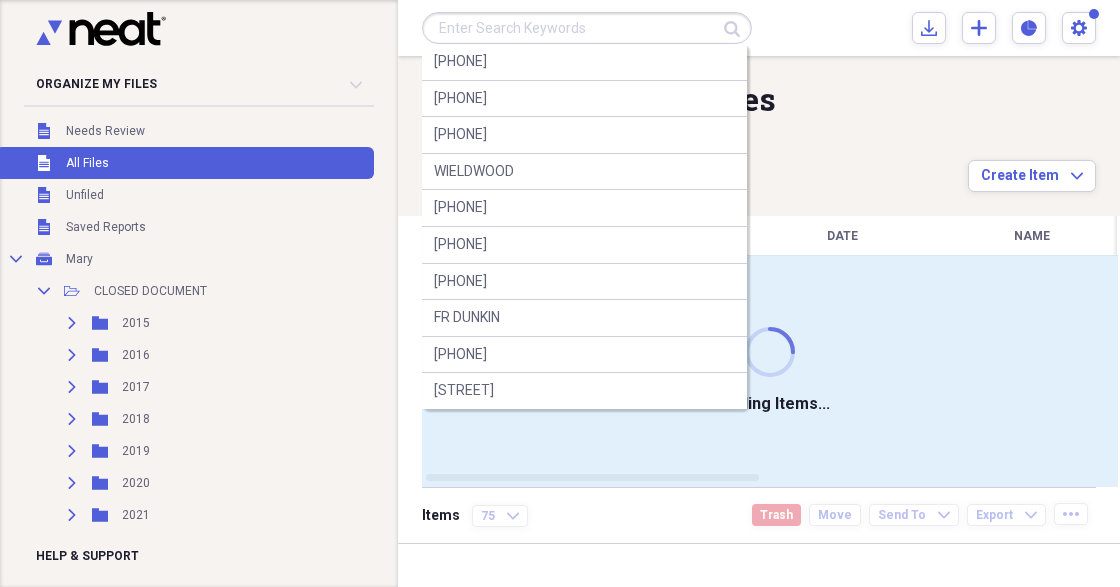 click at bounding box center (587, 28) 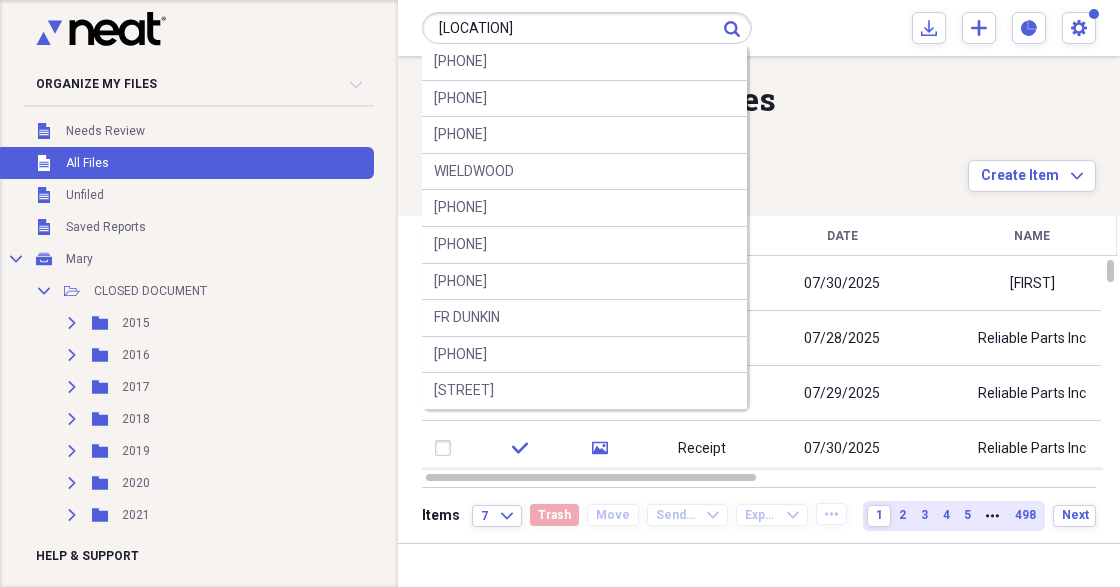 click on "Showing 37,306 items , totaling $31,294,606.30" at bounding box center [695, 128] 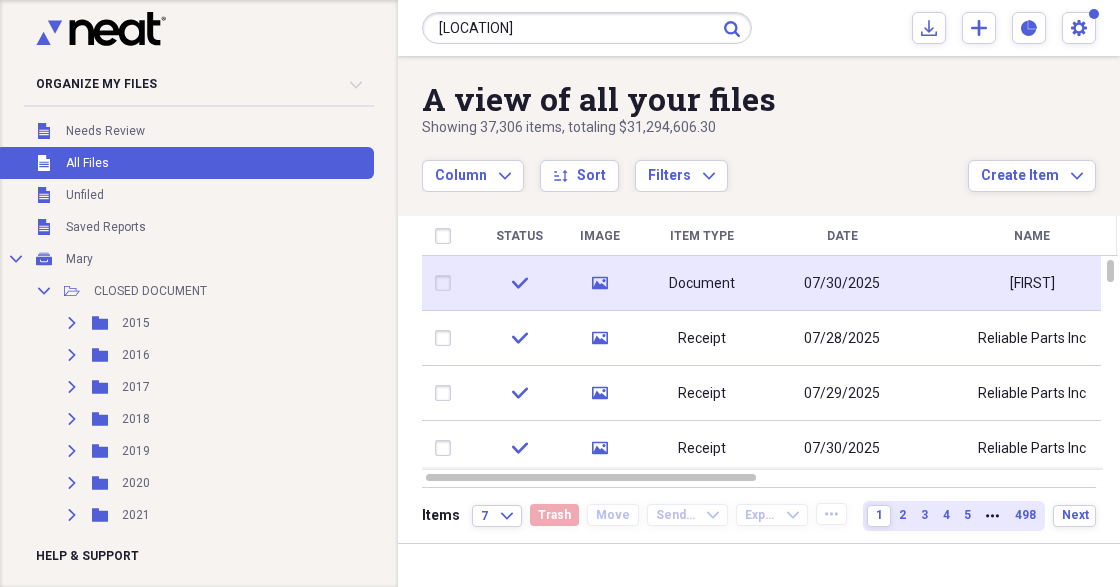 click on "Document" at bounding box center (702, 284) 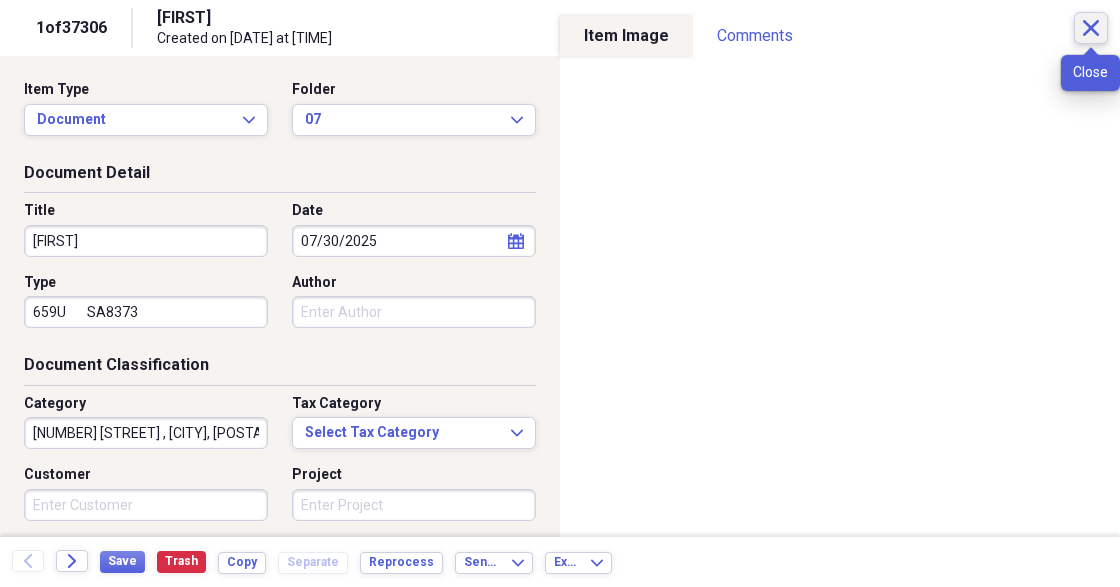 click on "Close" 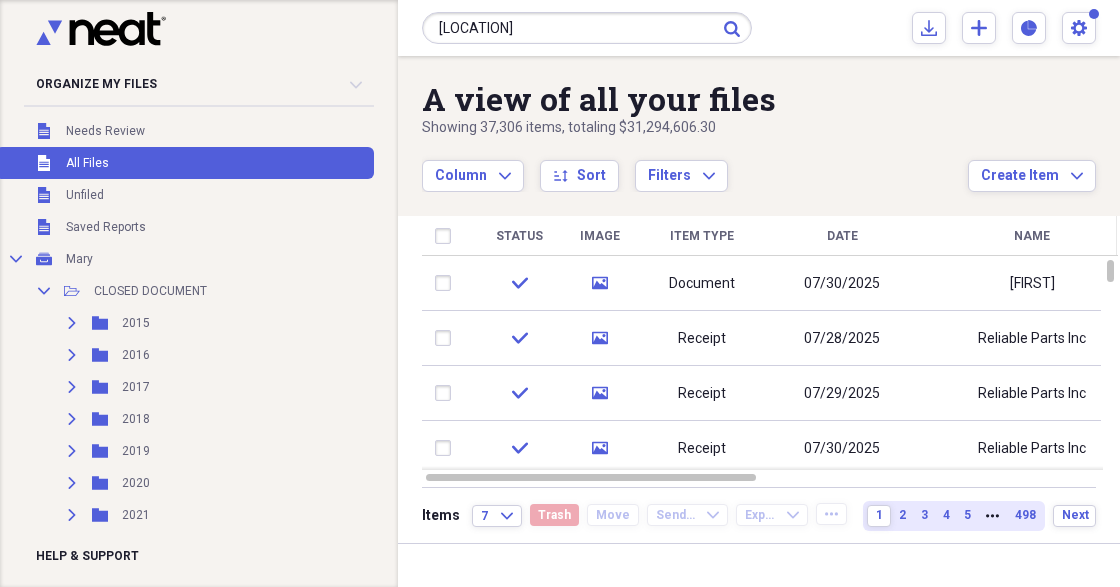 click on "[LOCATION]" at bounding box center (587, 28) 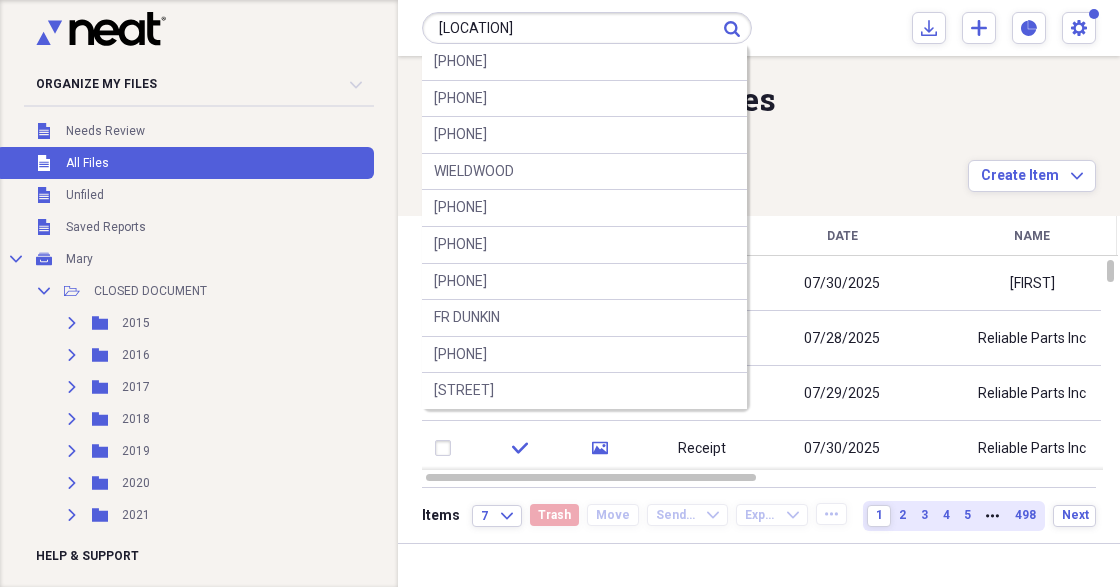 click on "[LOCATION]" at bounding box center (587, 28) 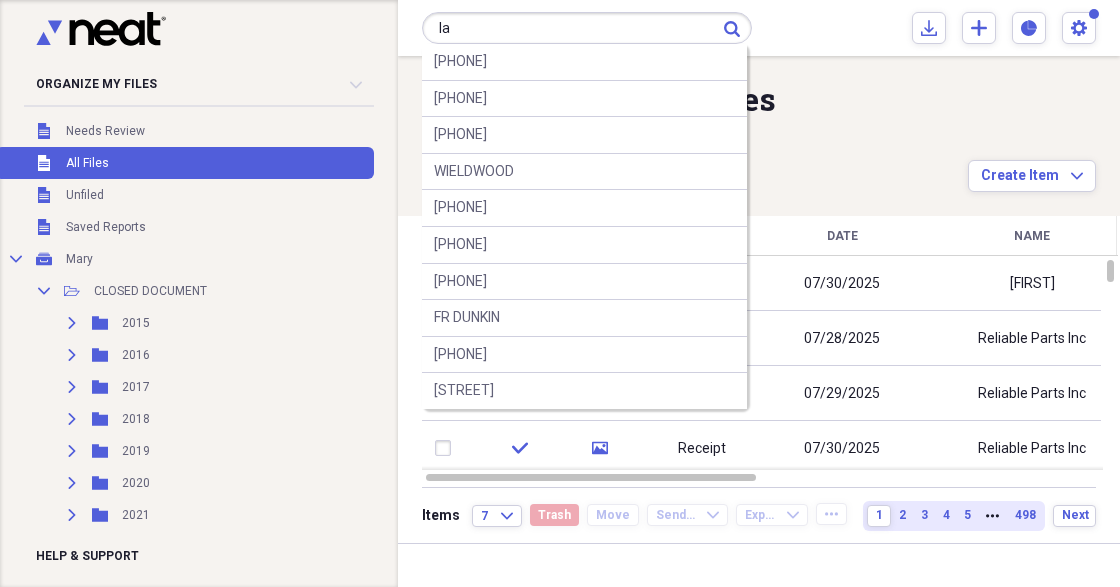 type on "l" 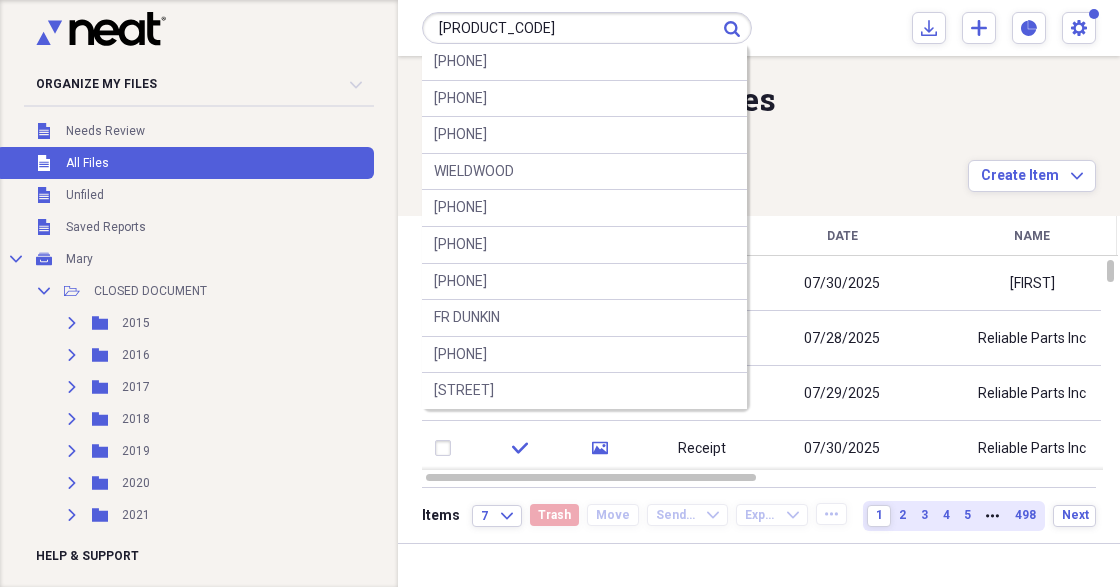 type on "[PRODUCT_CODE]" 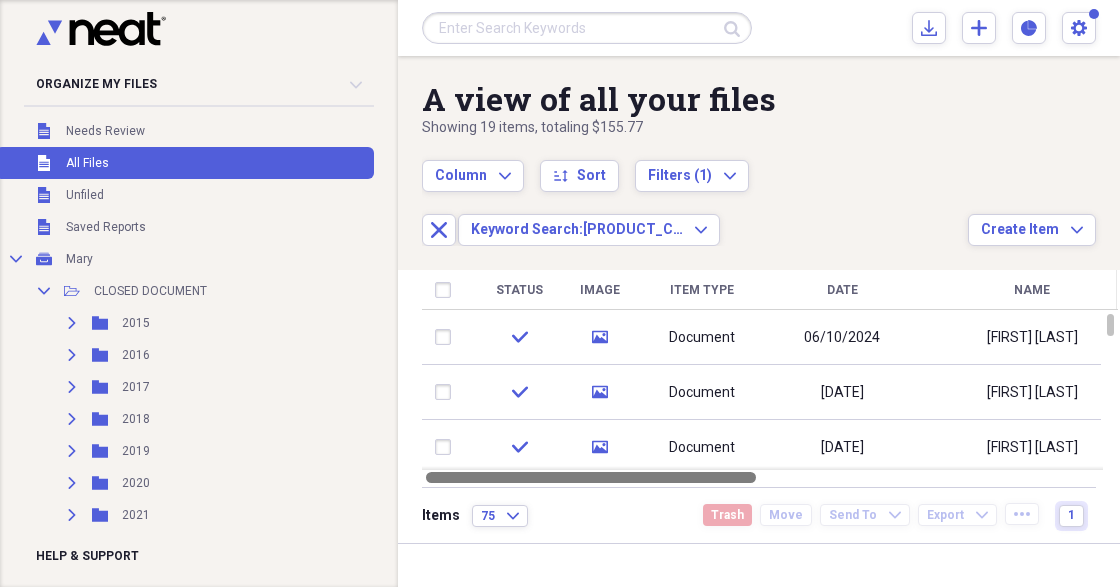 click at bounding box center [591, 477] 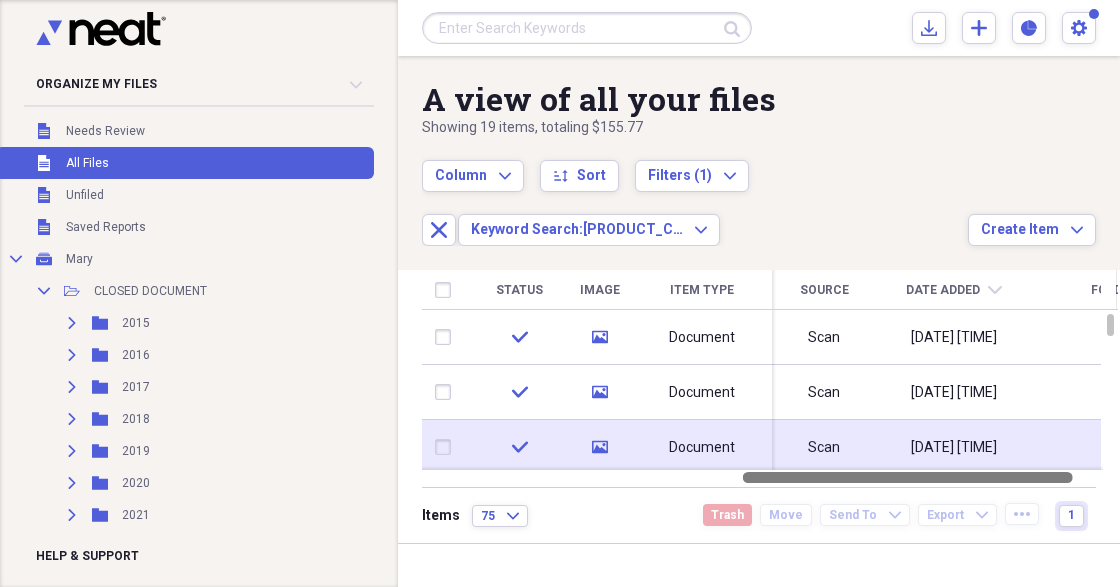 drag, startPoint x: 631, startPoint y: 476, endPoint x: 951, endPoint y: 458, distance: 320.50586 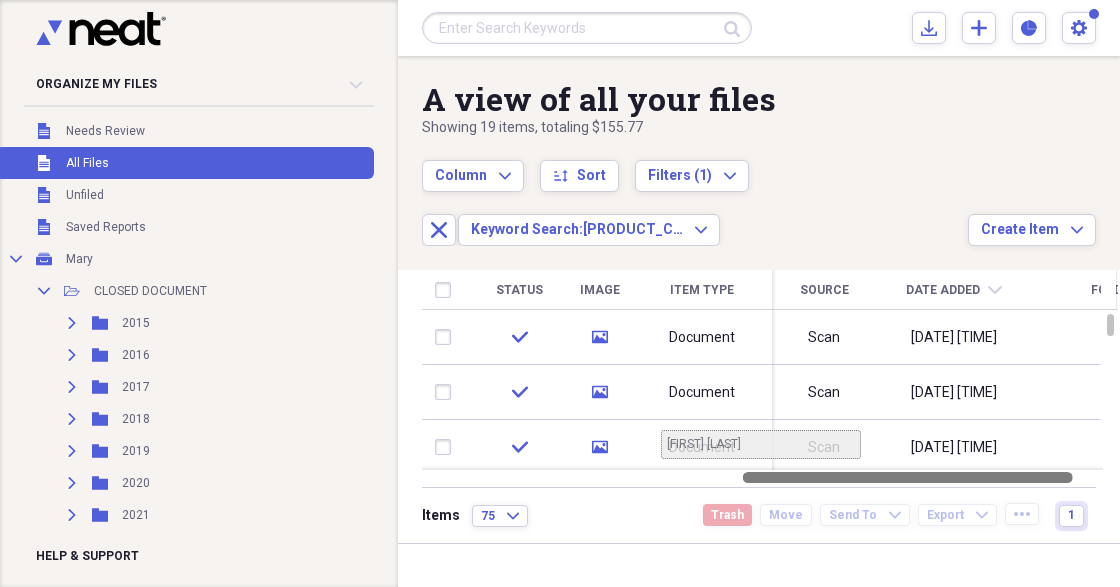 click at bounding box center (770, 477) 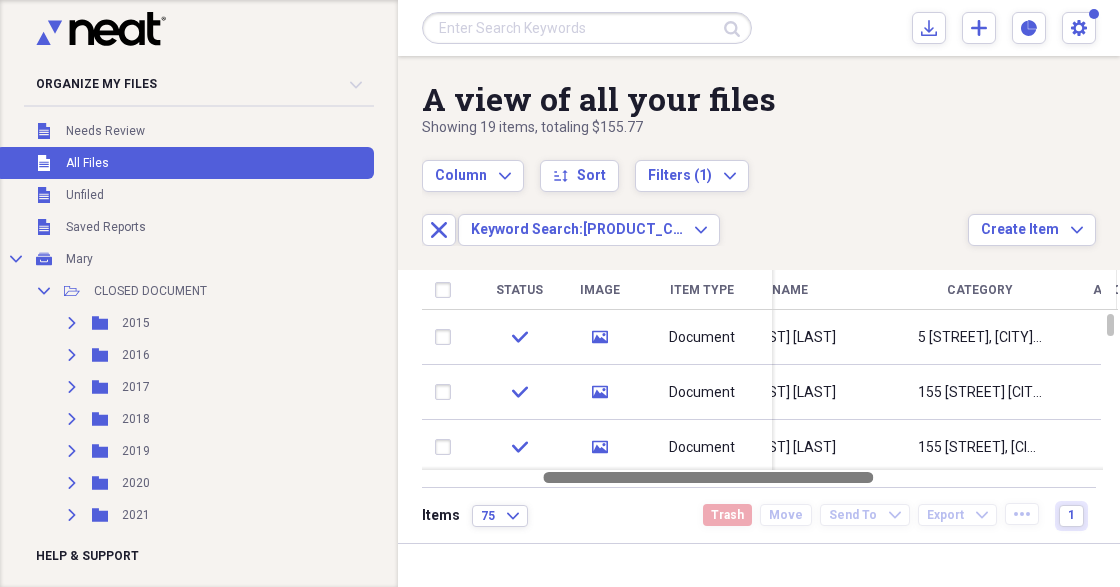 click at bounding box center [708, 477] 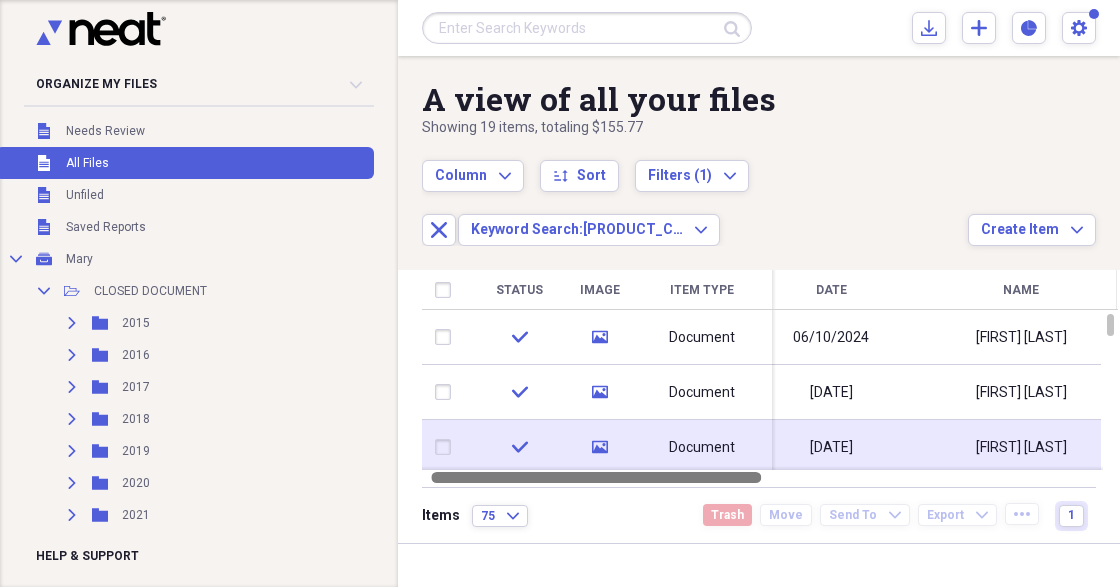 drag, startPoint x: 786, startPoint y: 470, endPoint x: 671, endPoint y: 464, distance: 115.15642 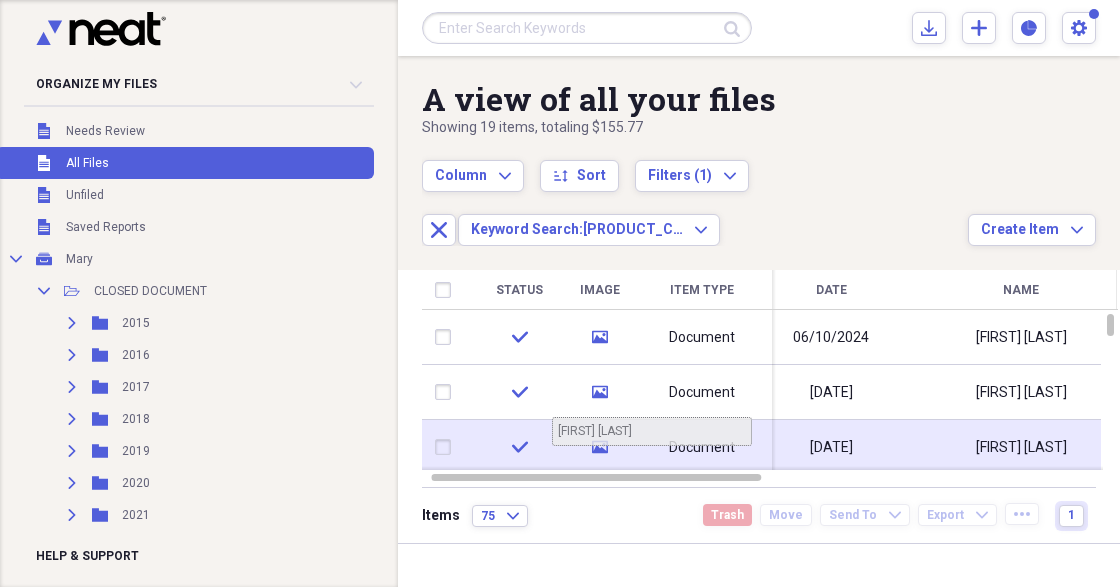 click 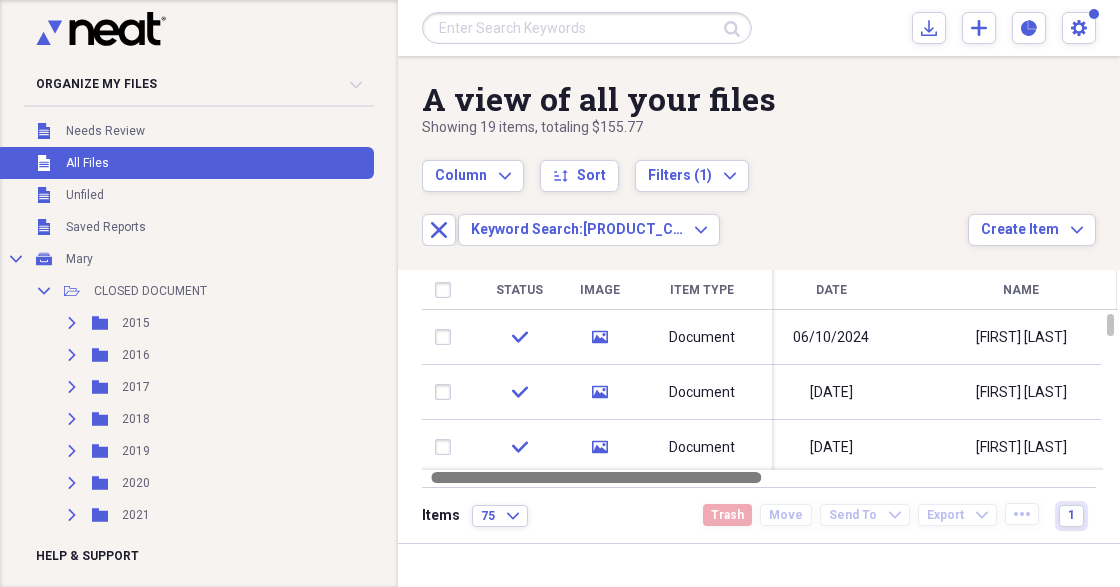 click at bounding box center [596, 477] 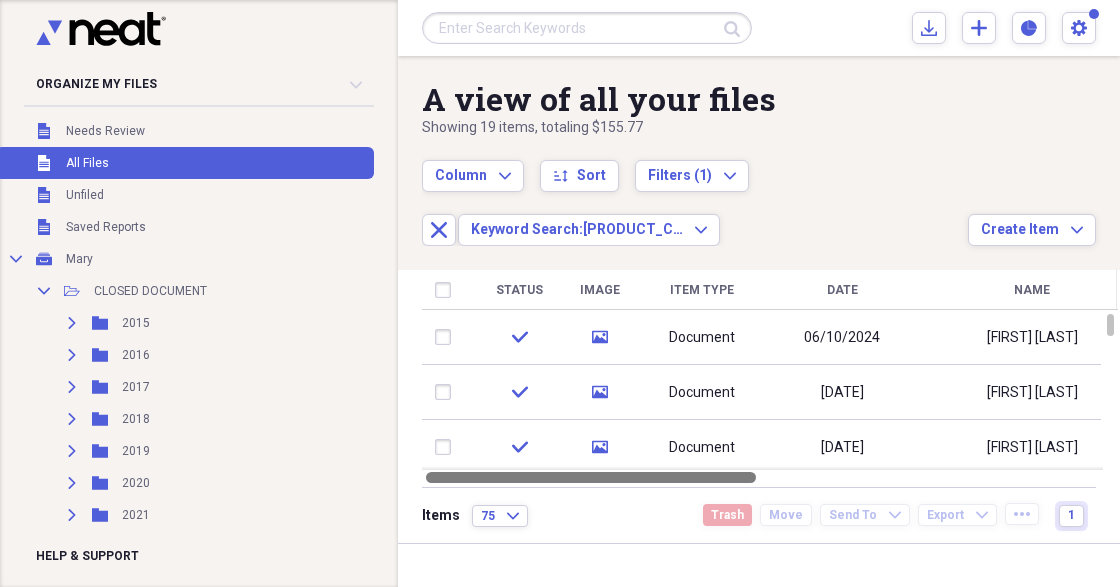 drag, startPoint x: 744, startPoint y: 477, endPoint x: 612, endPoint y: 472, distance: 132.09467 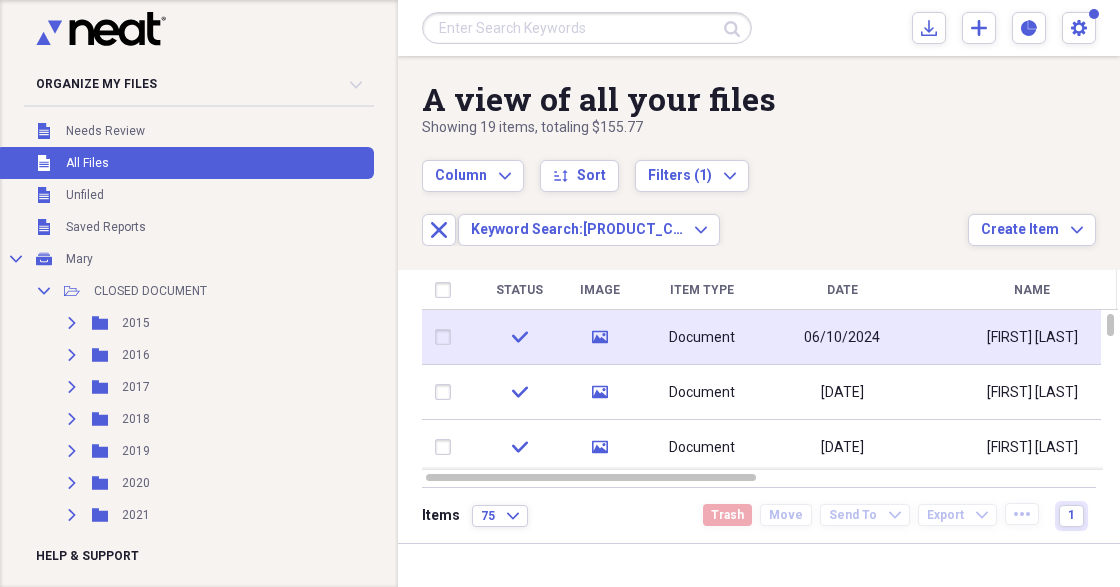 click on "[FIRST] [LAST]" at bounding box center (1032, 338) 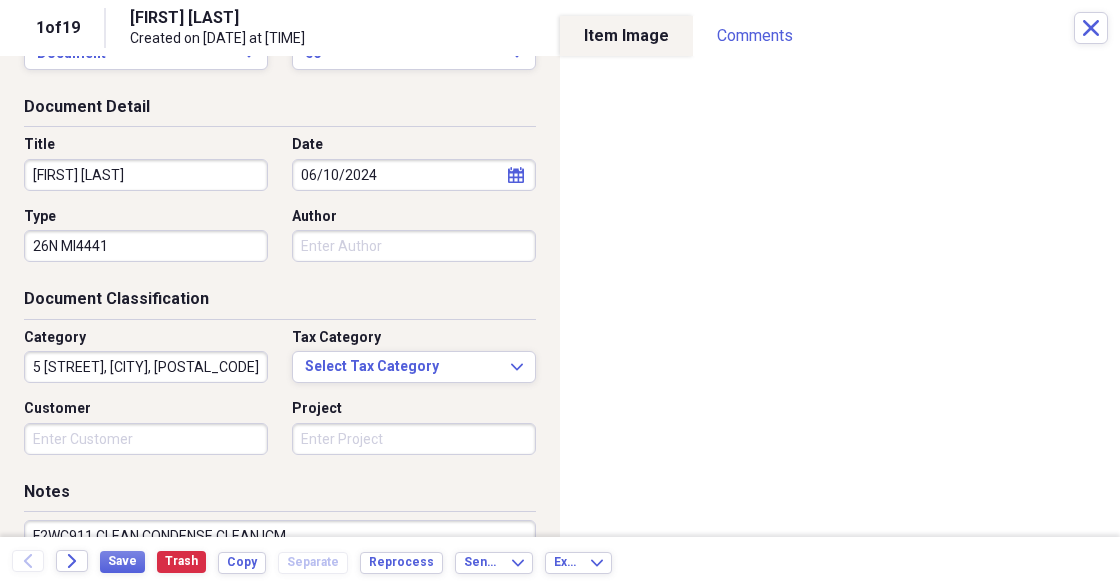 scroll, scrollTop: 0, scrollLeft: 0, axis: both 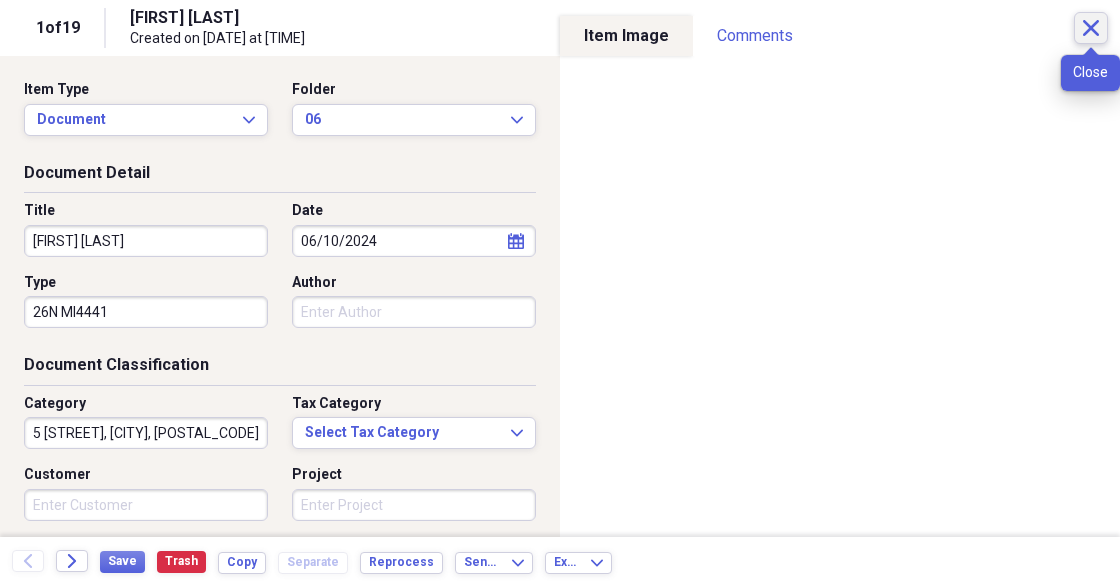 click on "Close" 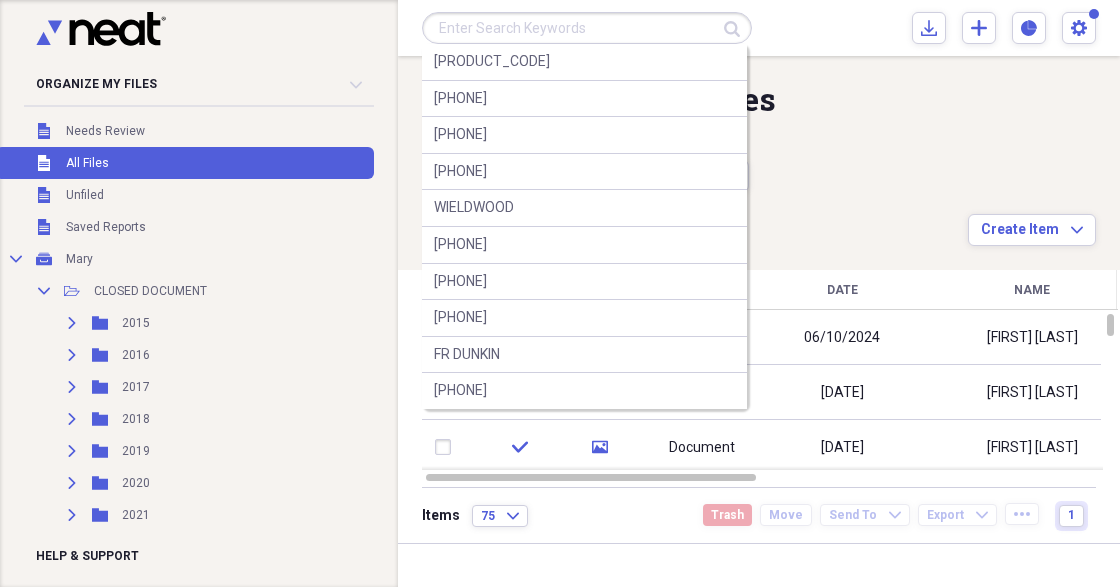 click at bounding box center [587, 28] 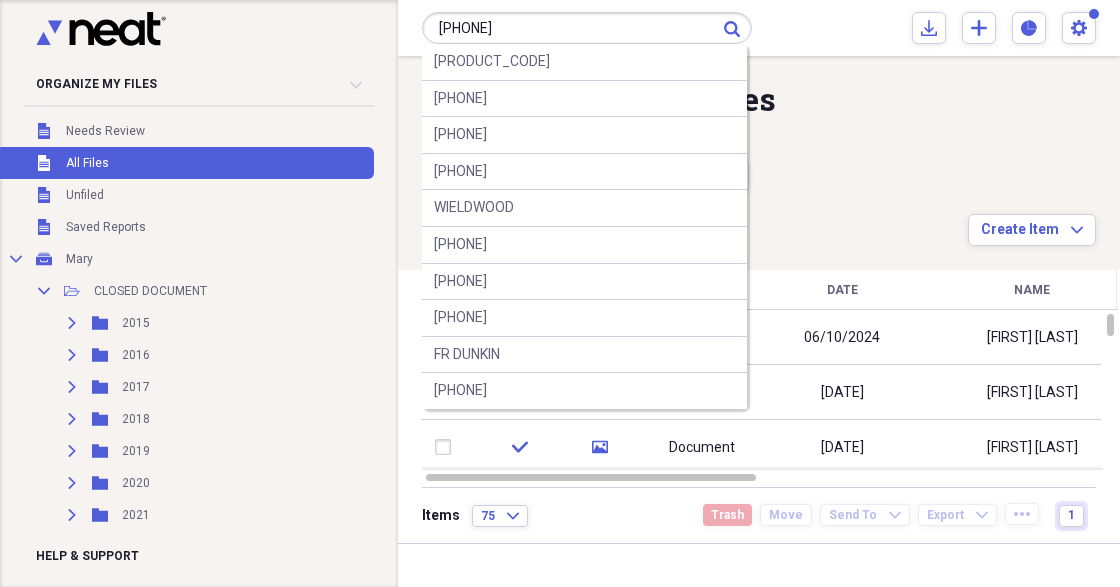 type on "[PHONE]" 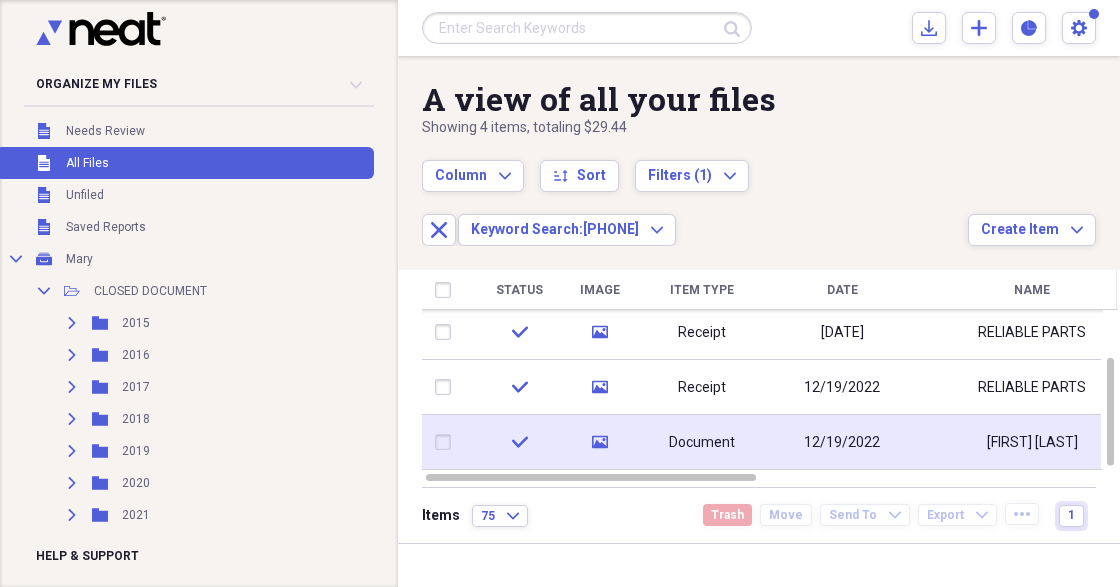 click on "Document" at bounding box center (702, 443) 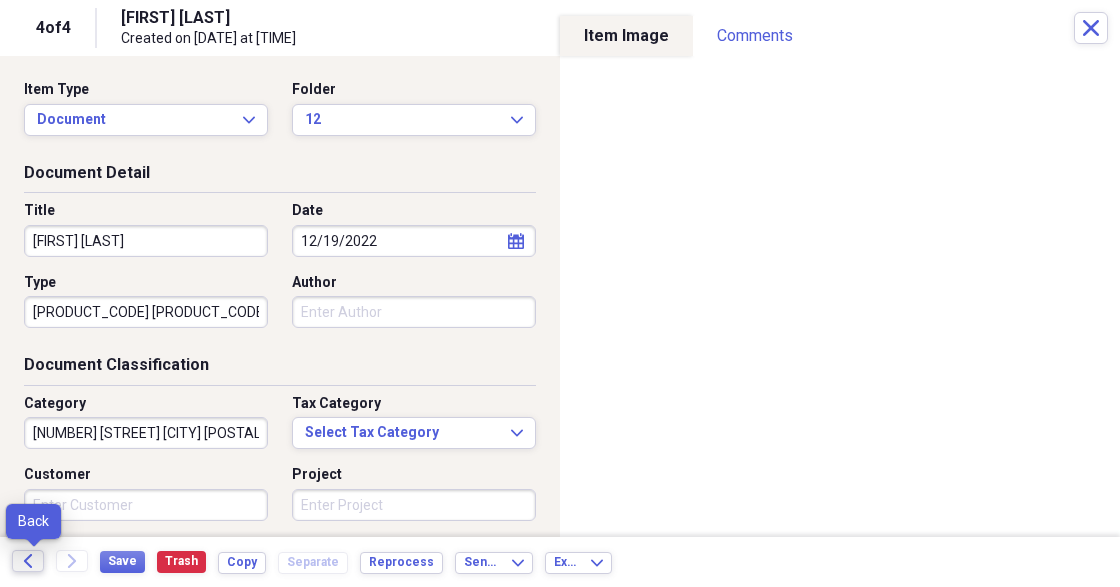 click on "Back" 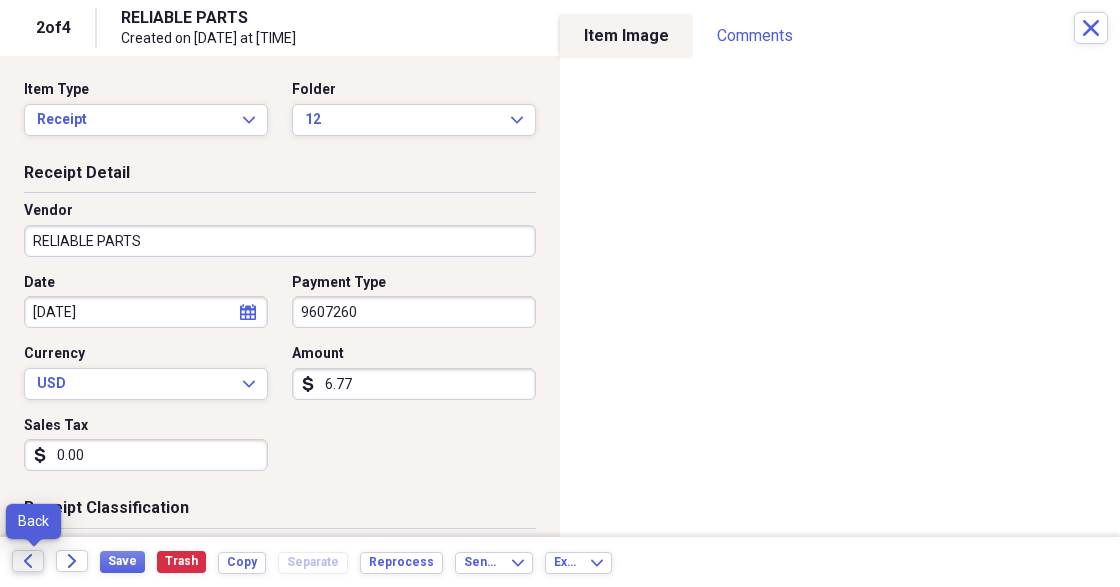 click on "Back" 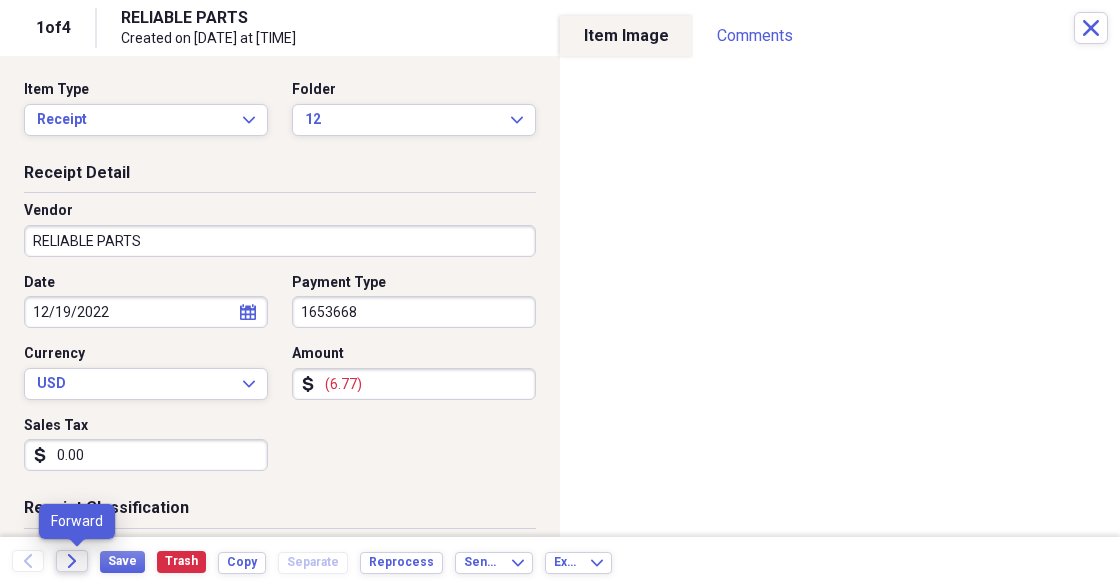 click on "Forward" 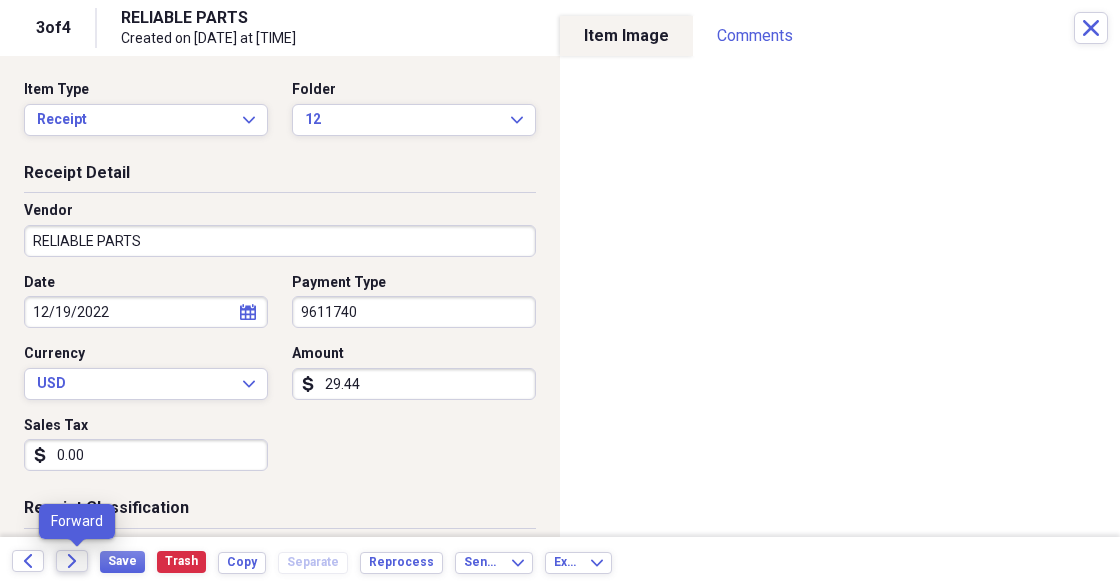 click on "Forward" 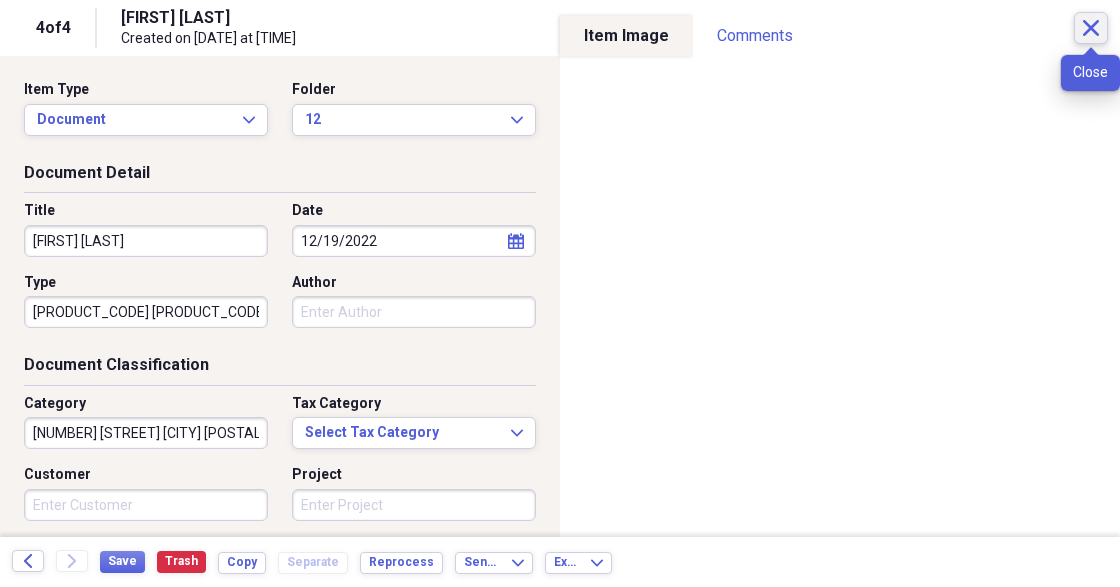 click on "Close" at bounding box center (1091, 28) 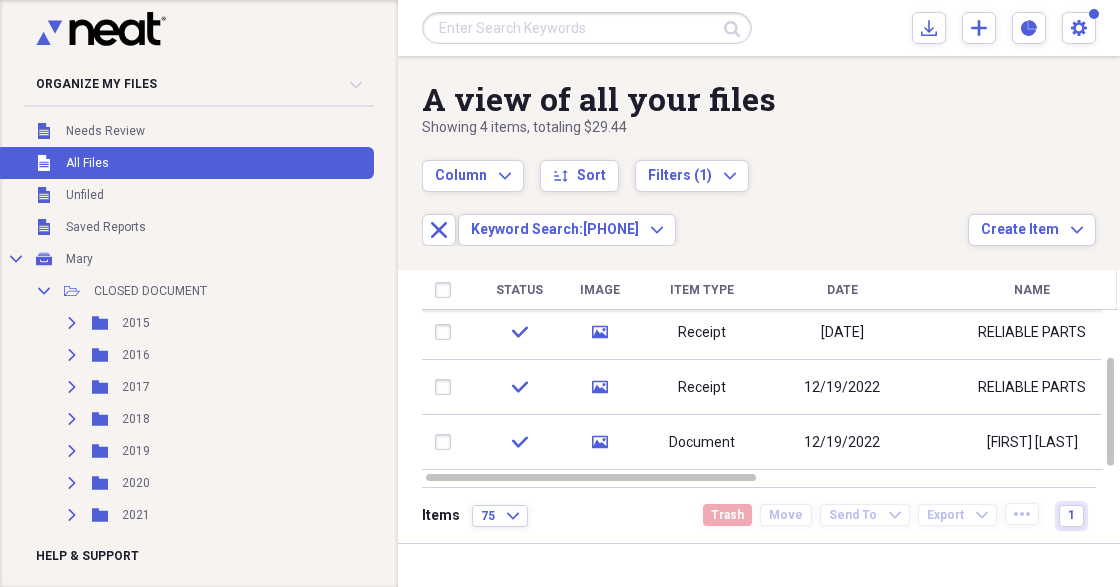 click at bounding box center [587, 28] 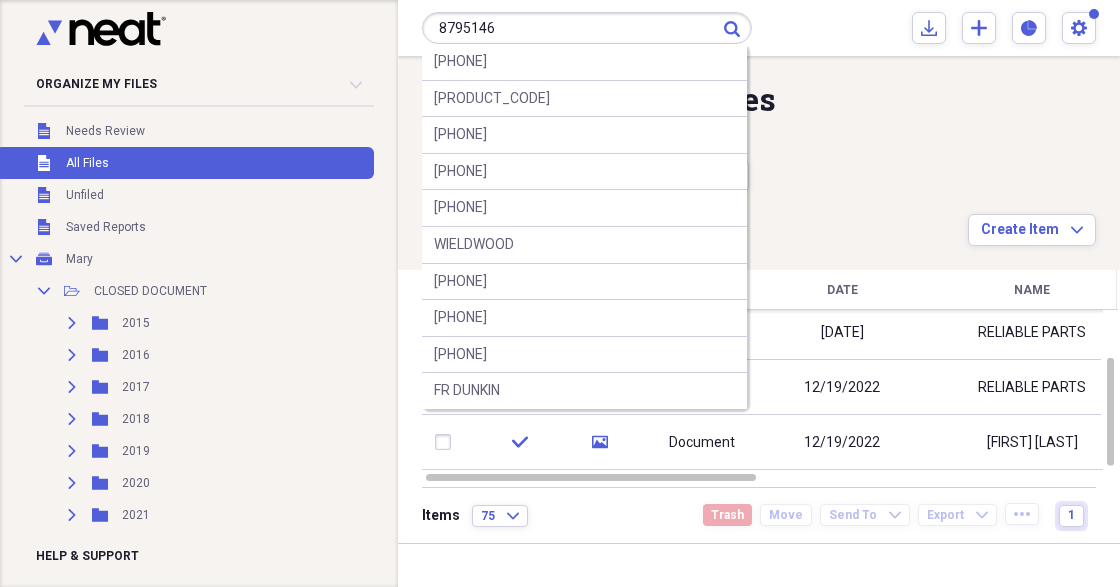 type on "8795146" 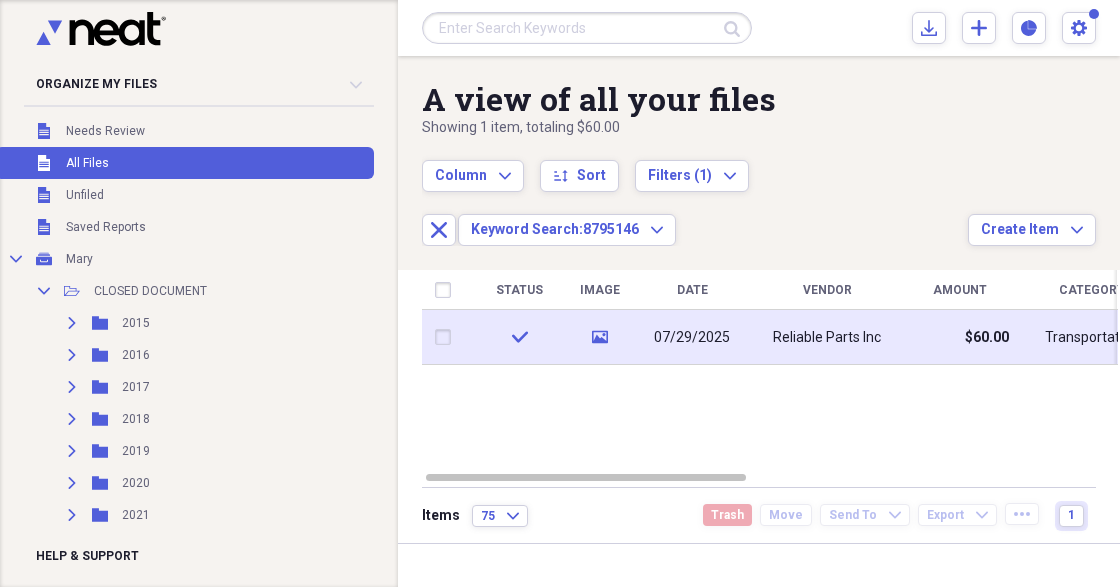 click on "07/29/2025" at bounding box center [692, 338] 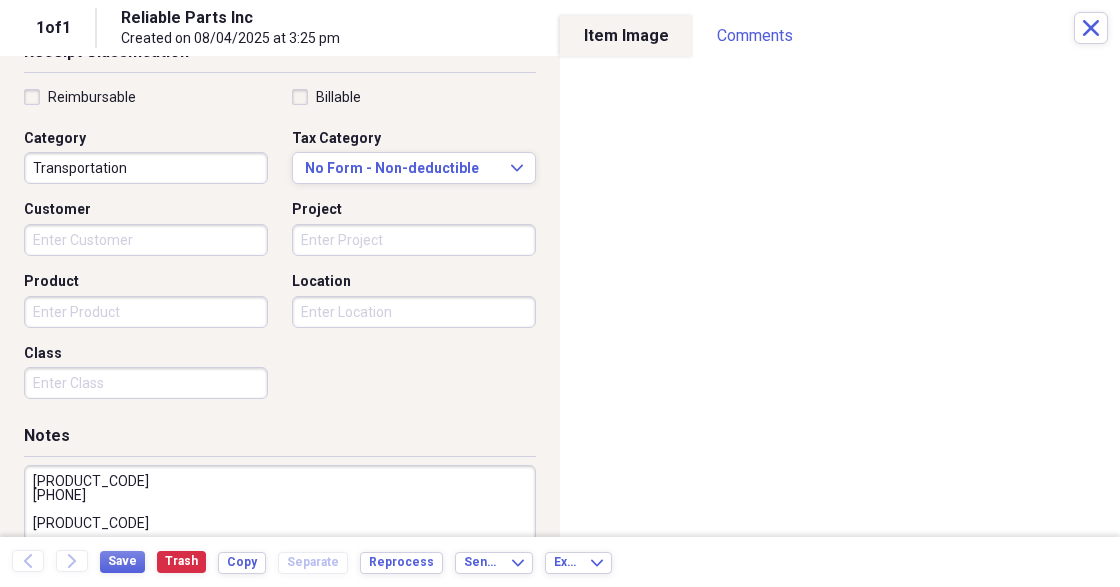 scroll, scrollTop: 537, scrollLeft: 0, axis: vertical 